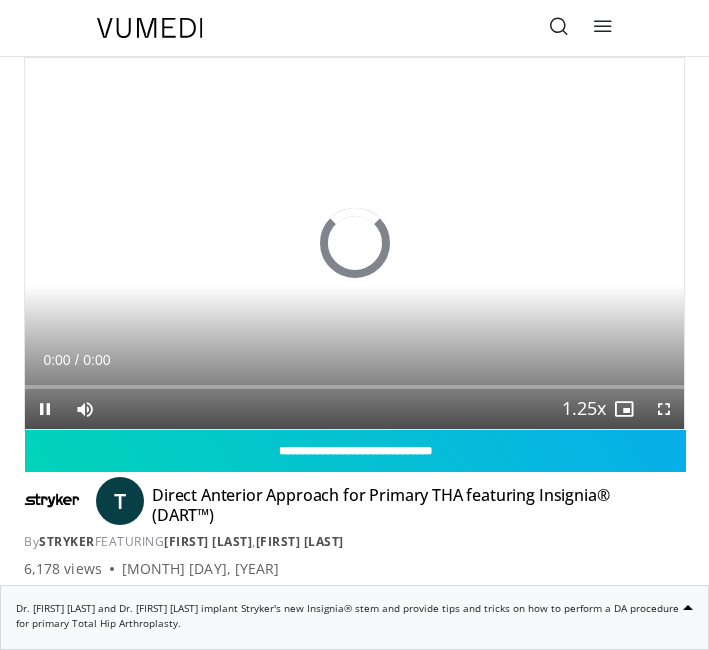 scroll, scrollTop: 0, scrollLeft: 0, axis: both 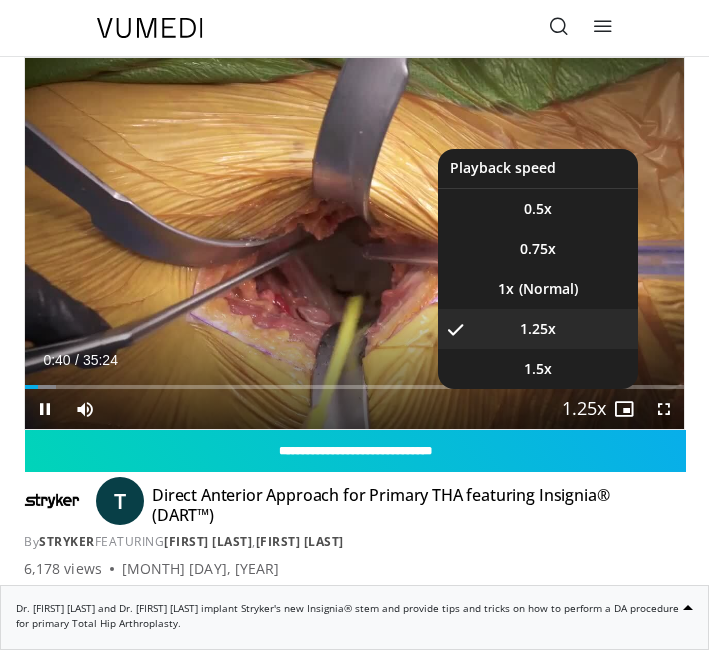 click on "Playback Rate" at bounding box center (584, 409) 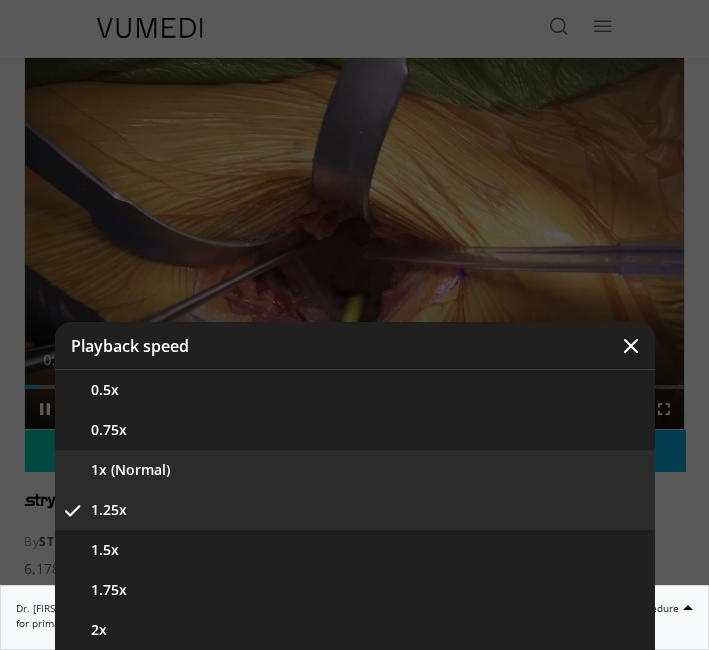 click on "1x (Normal)" at bounding box center (355, 470) 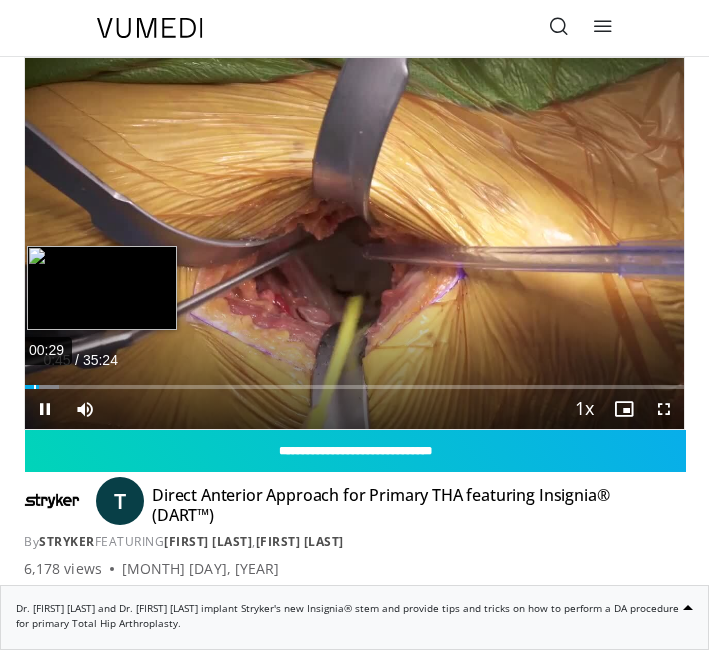 click on "00:29" at bounding box center [35, 387] 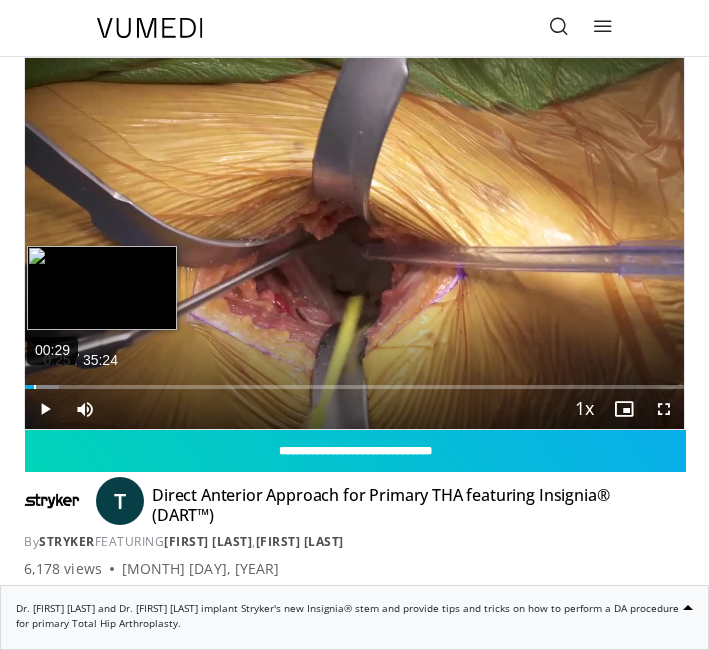 click on "Loaded :  5.13% 00:29 00:25" at bounding box center (354, 387) 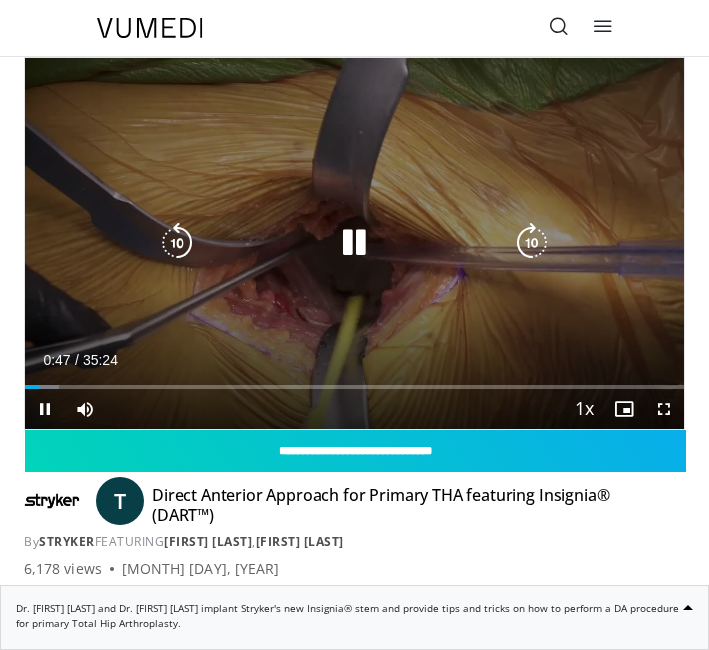 click at bounding box center [354, 243] 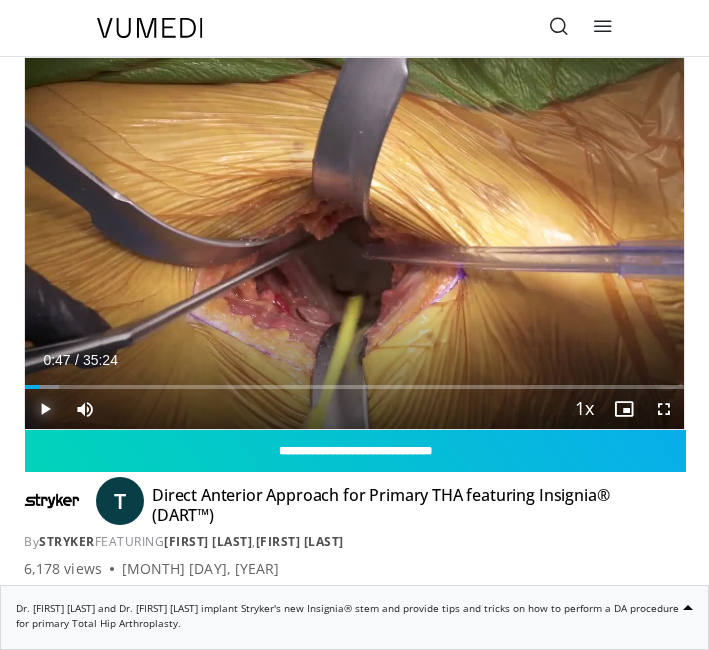 click at bounding box center [45, 409] 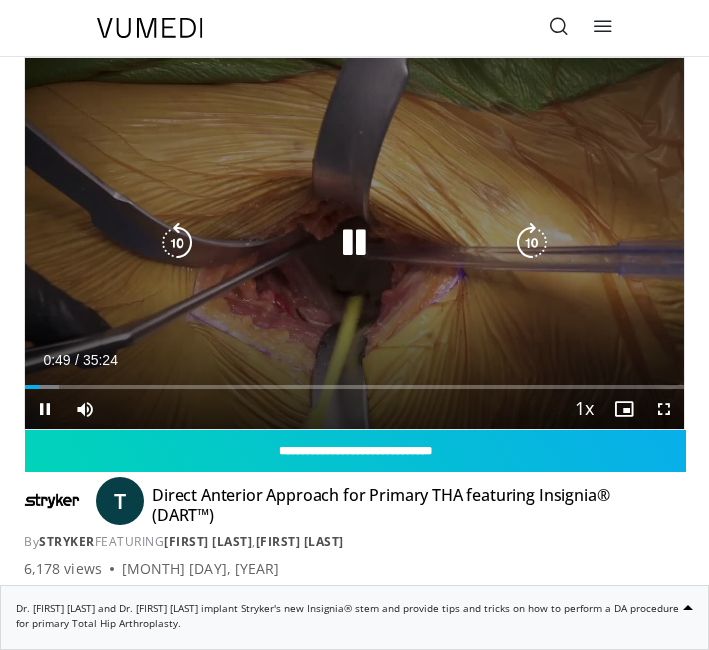 click on "10 seconds
Tap to unmute" at bounding box center [354, 243] 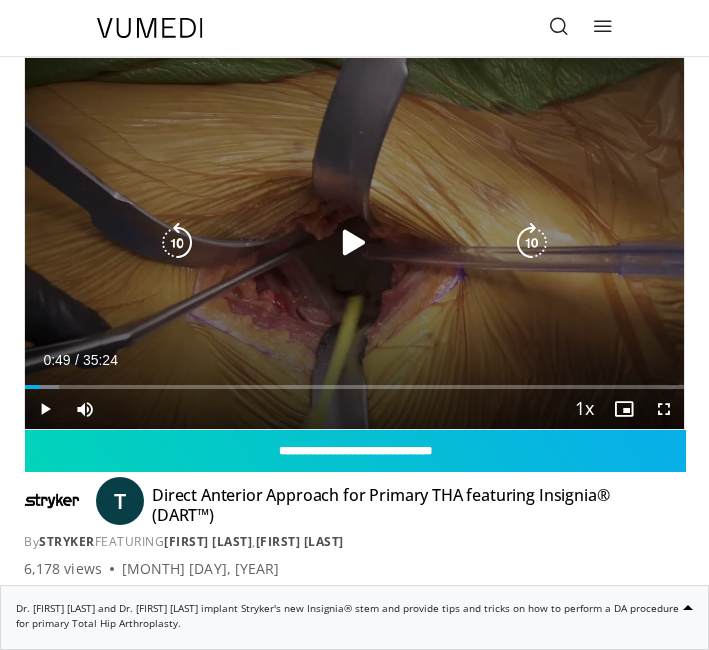 click at bounding box center [177, 243] 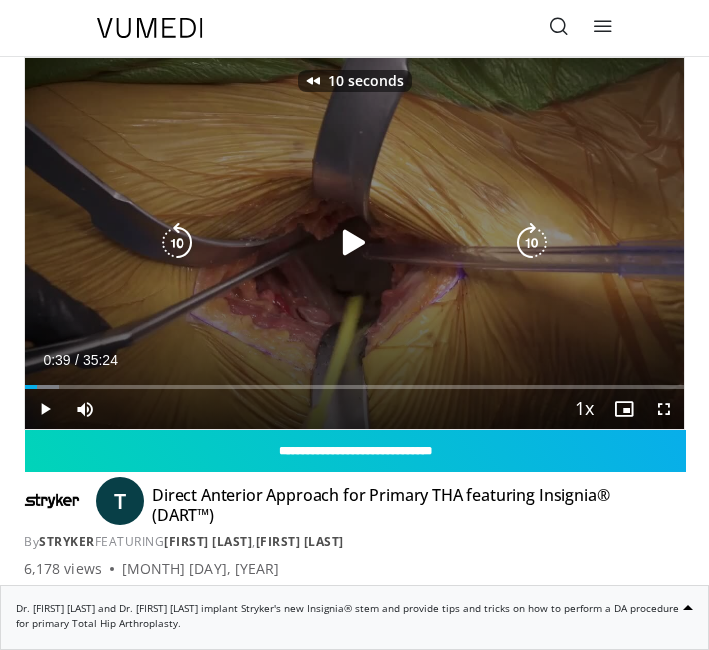 click at bounding box center [354, 243] 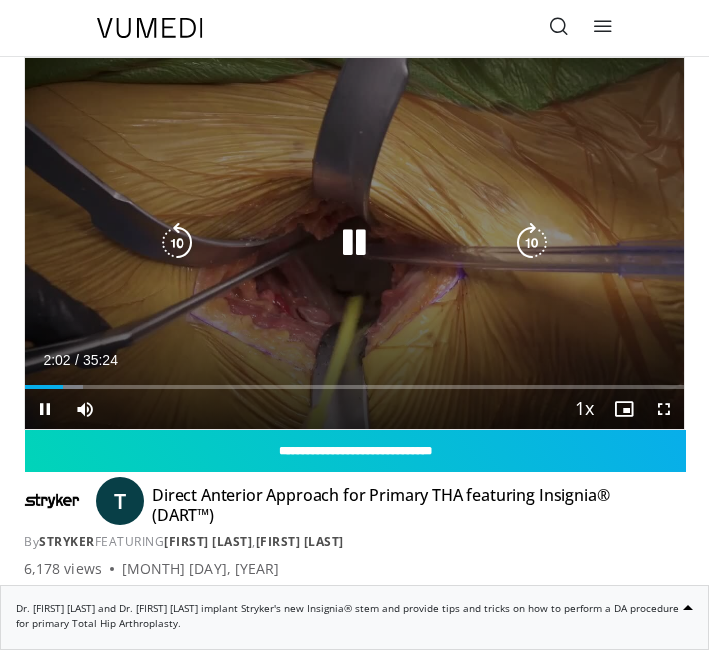 click at bounding box center [354, 243] 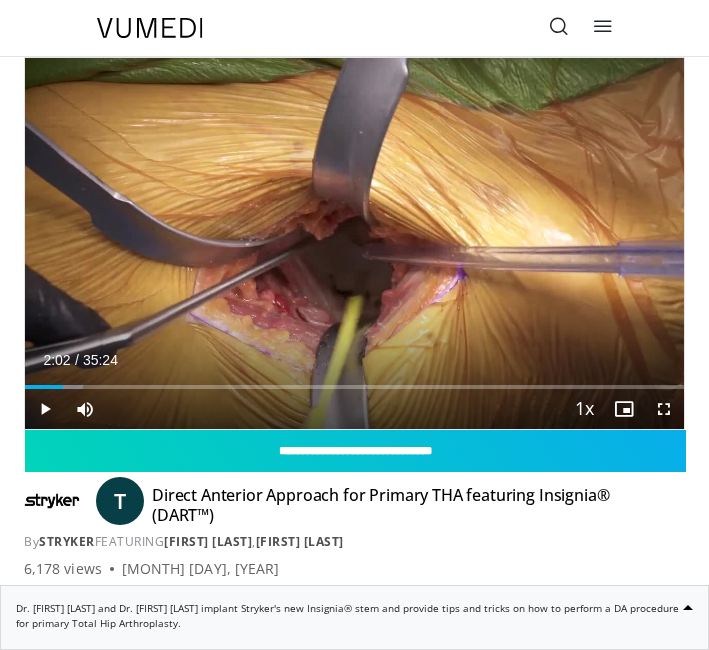 click on "10 seconds
Tap to unmute" at bounding box center [354, 243] 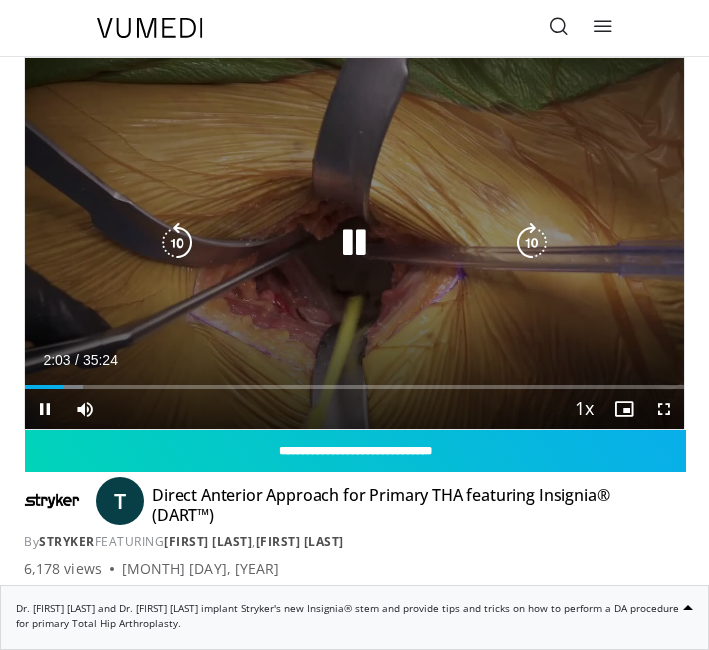 click at bounding box center (354, 243) 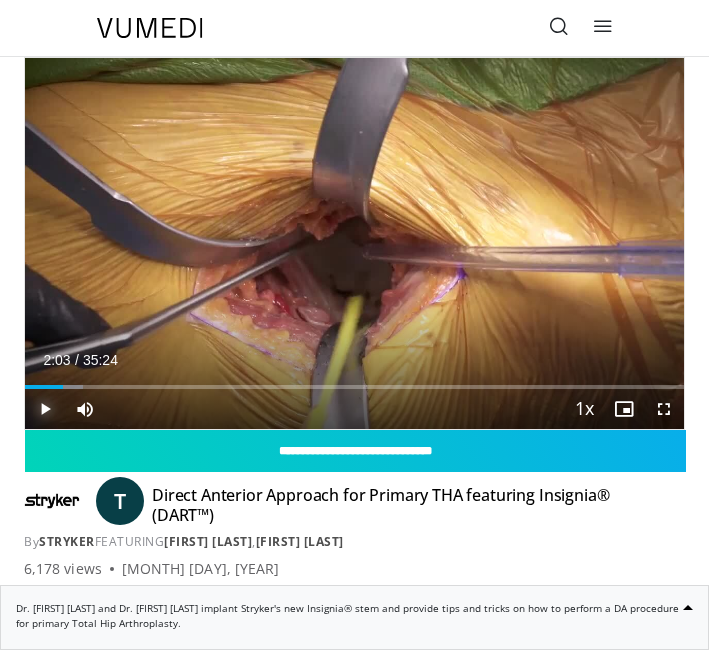click at bounding box center (45, 409) 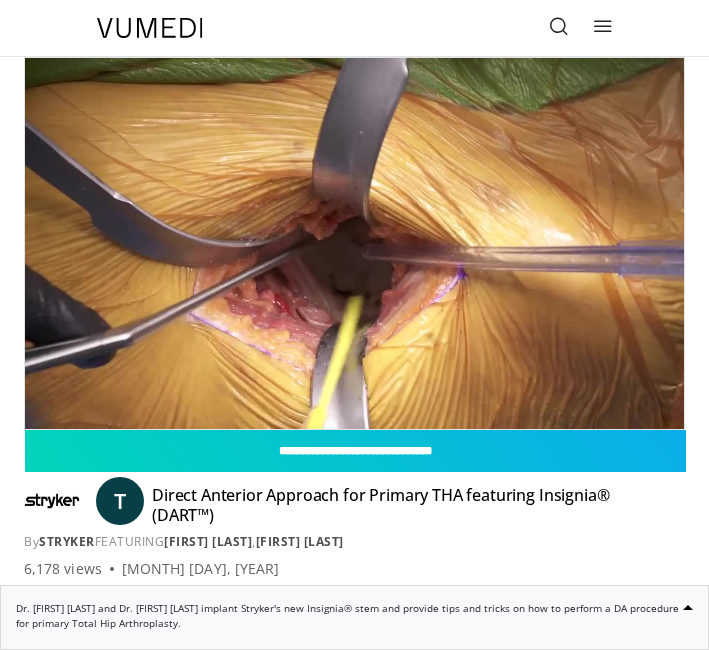 click on "**********" at bounding box center [354, 243] 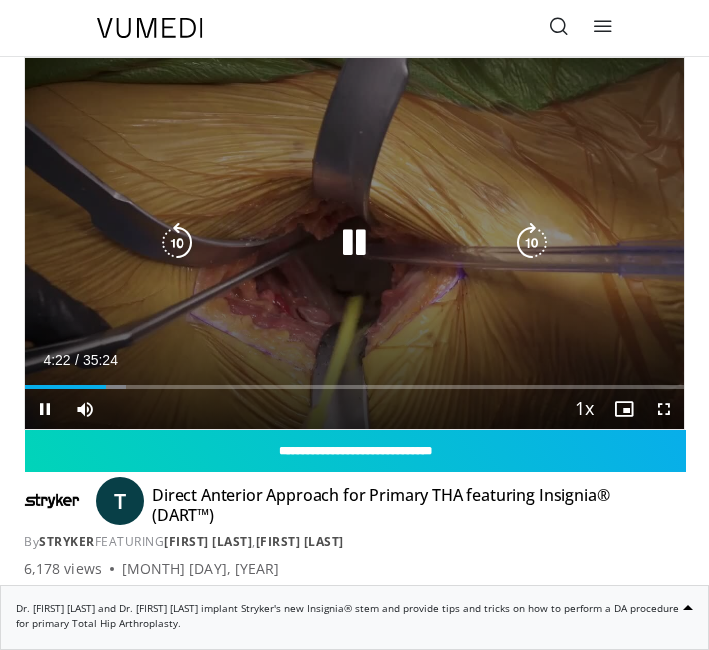click at bounding box center (354, 243) 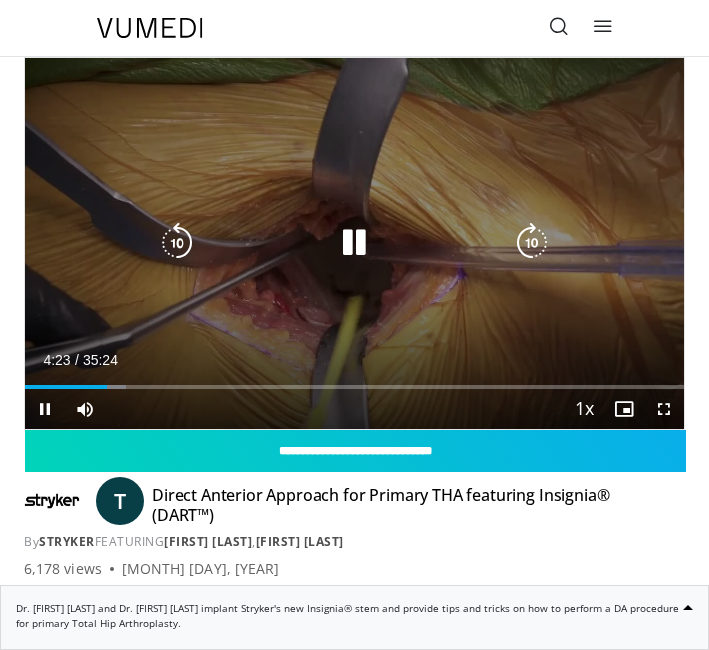 click at bounding box center [177, 243] 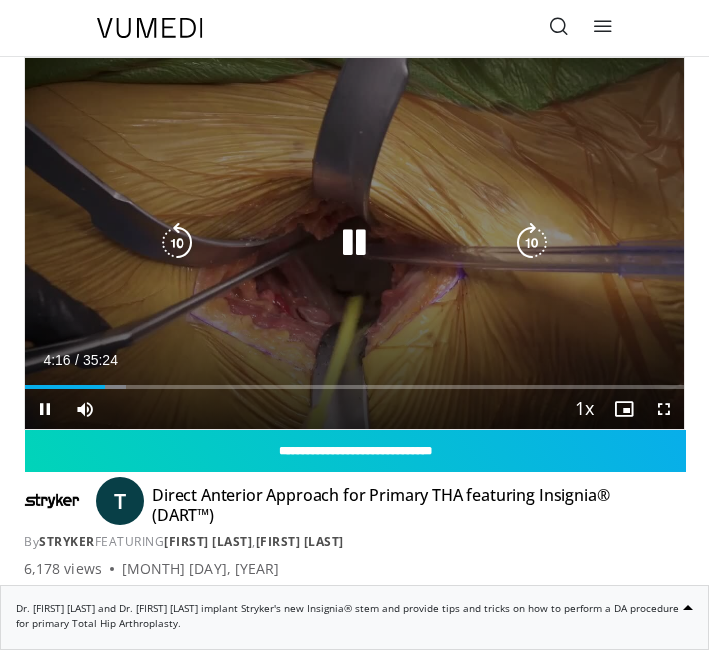 click at bounding box center [177, 243] 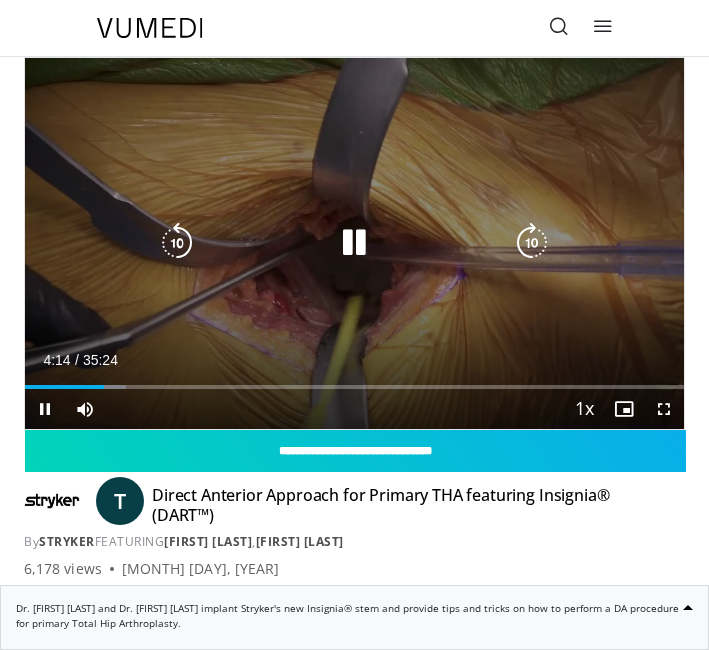 click at bounding box center (354, 243) 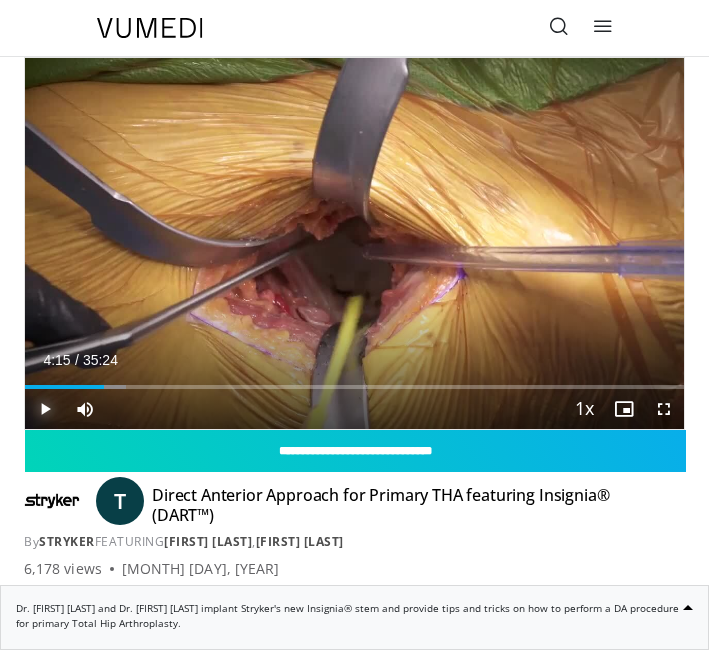 click at bounding box center [45, 409] 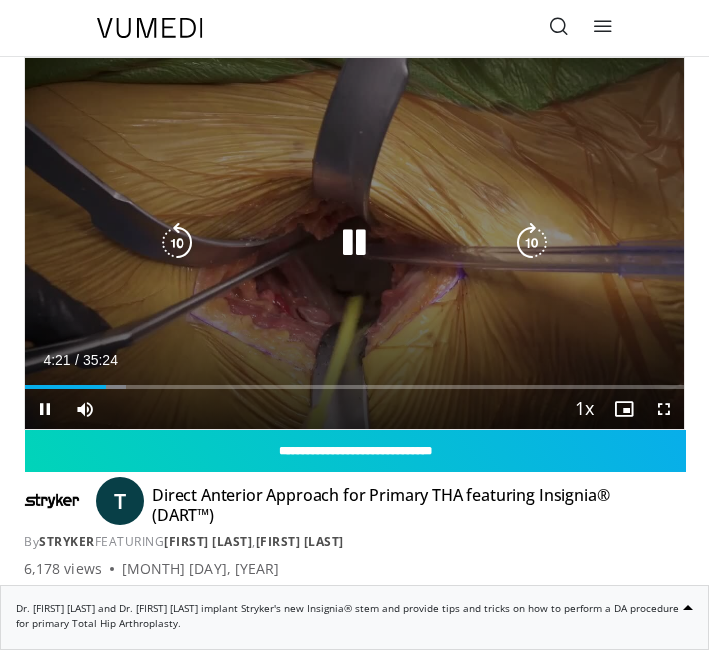 click at bounding box center (177, 243) 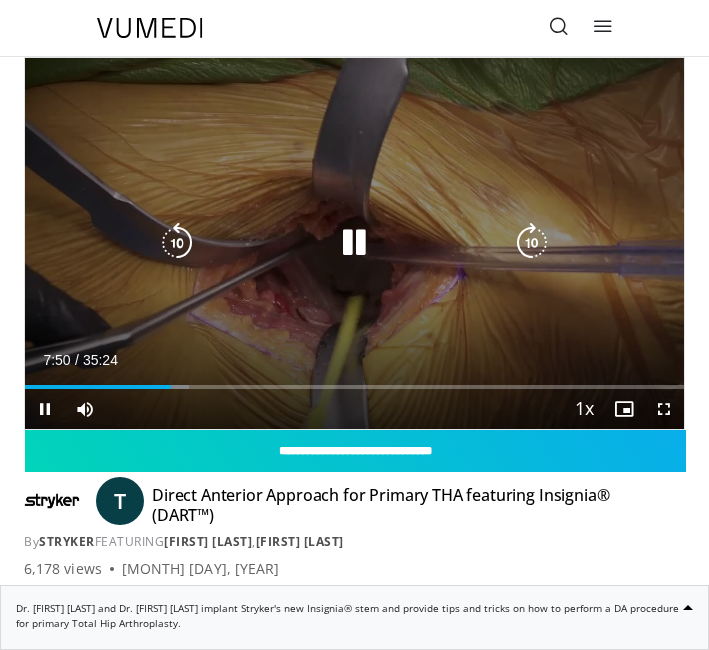 click at bounding box center (354, 243) 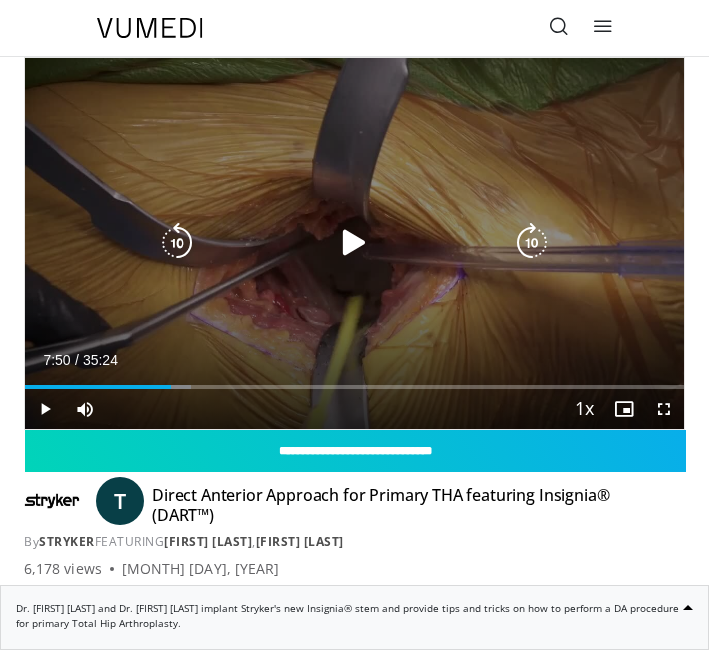 click at bounding box center [354, 243] 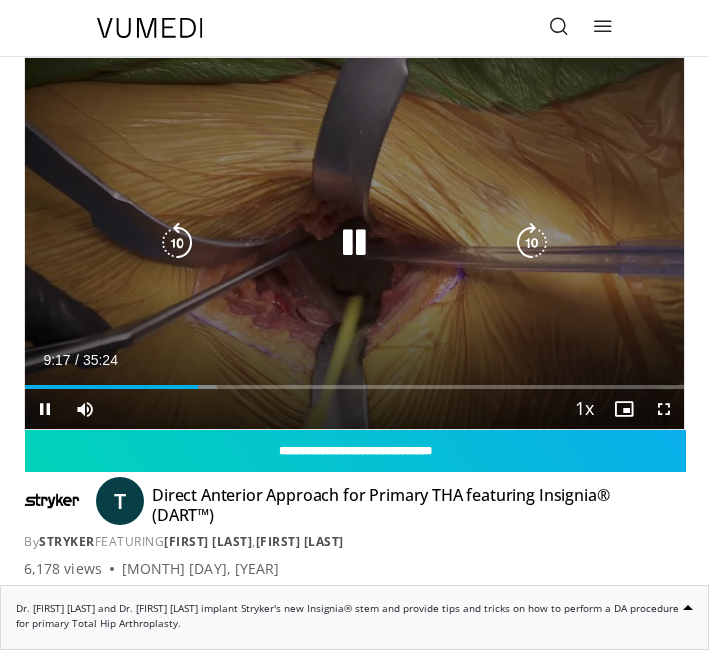 click on "10 seconds
Tap to unmute" at bounding box center [354, 243] 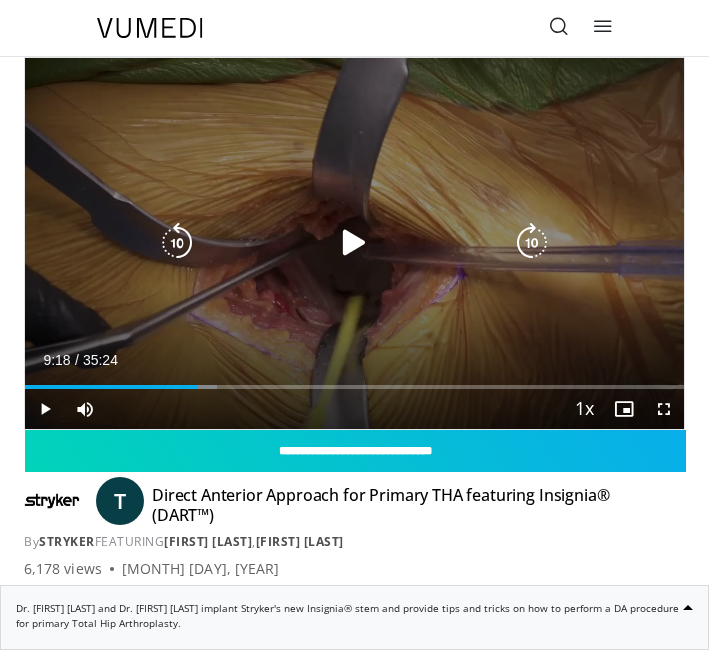 click at bounding box center [177, 243] 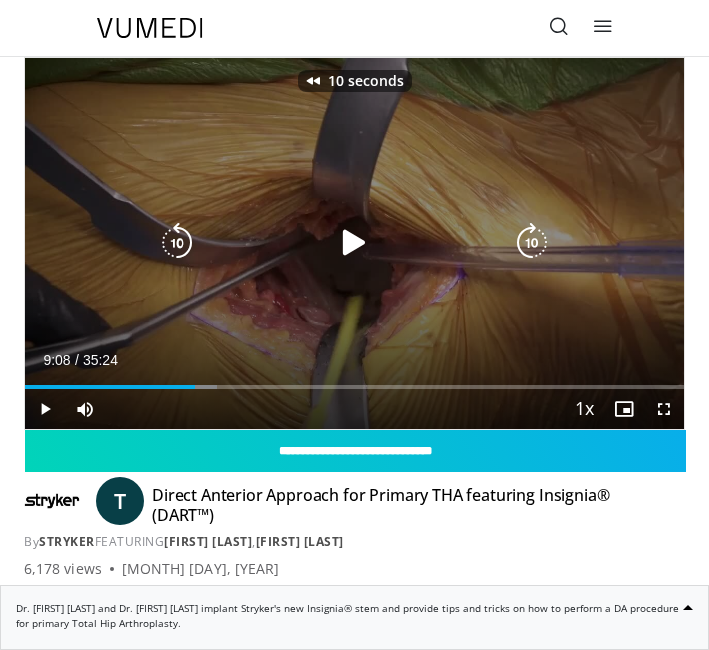 click on "10 seconds
Tap to unmute" at bounding box center (354, 243) 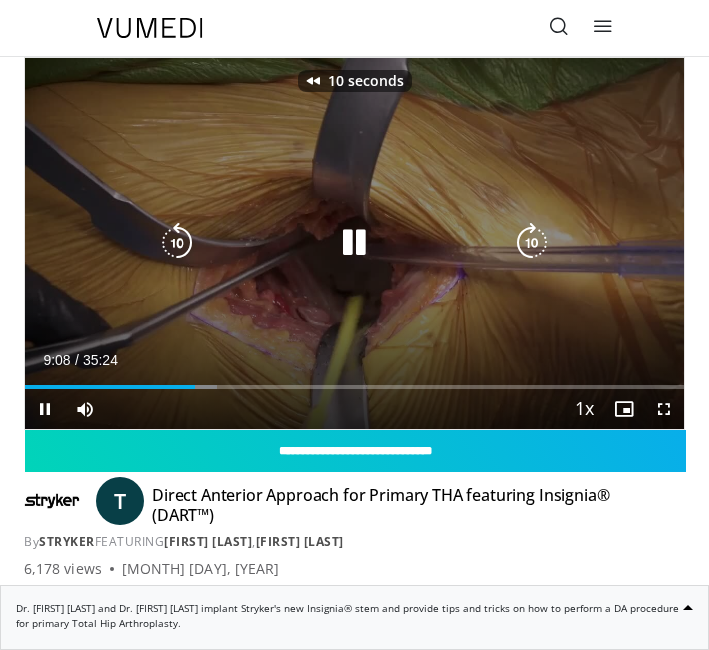 click at bounding box center [177, 243] 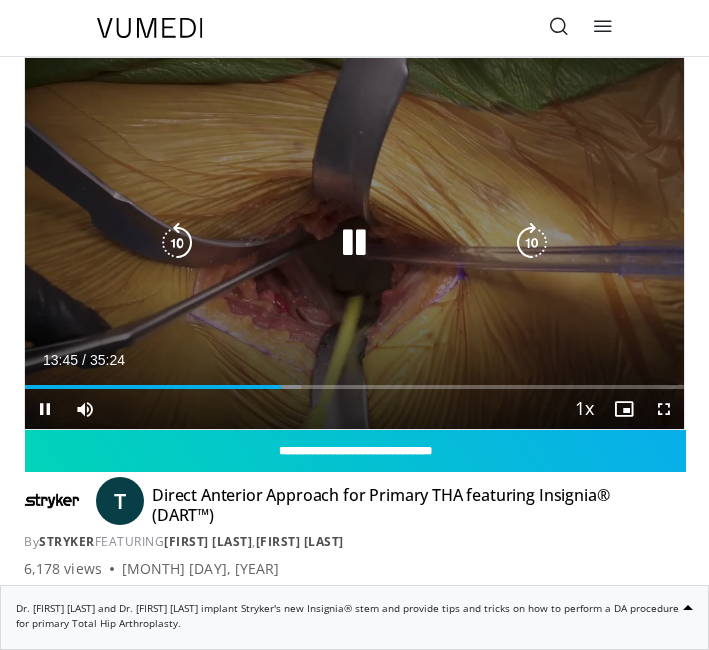 click at bounding box center [354, 243] 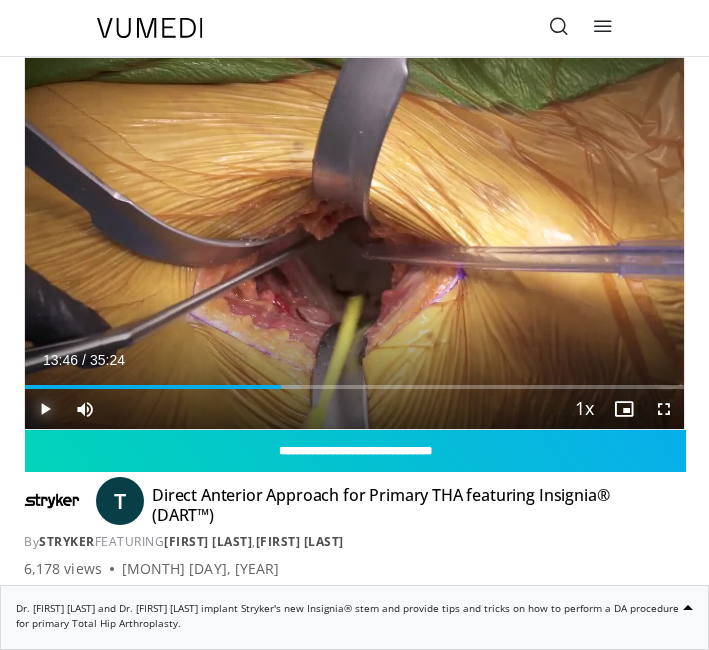 click at bounding box center [45, 409] 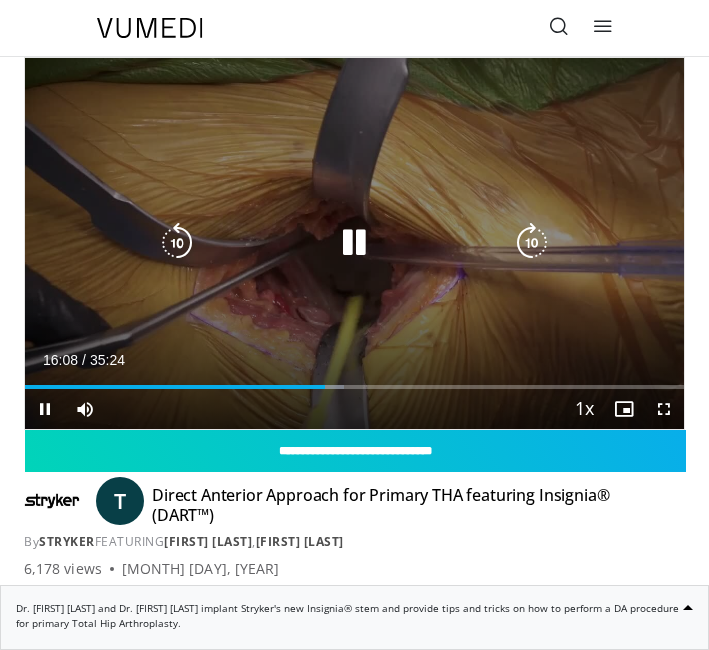 click at bounding box center [177, 243] 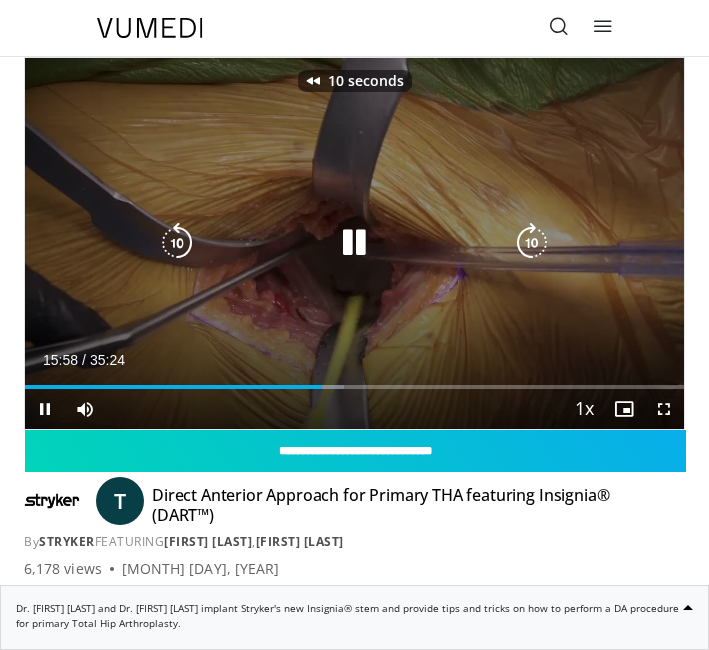 click at bounding box center (177, 243) 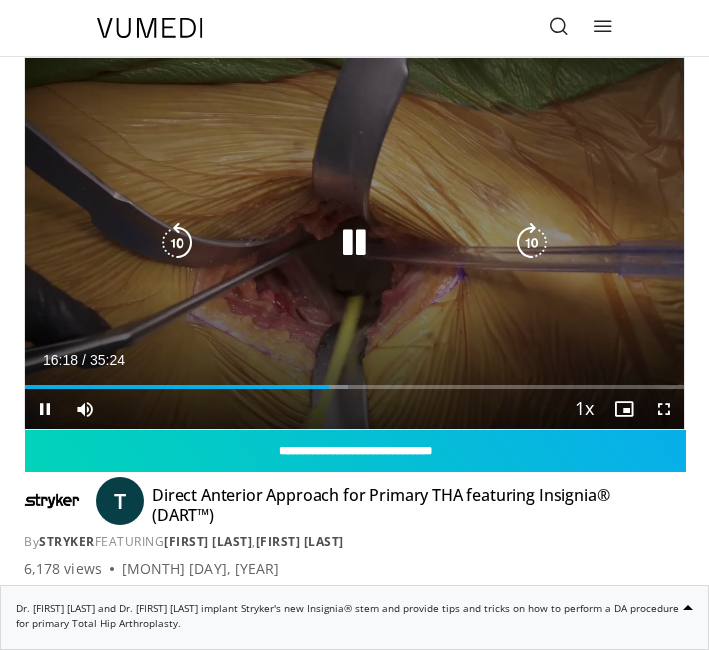 click at bounding box center (177, 243) 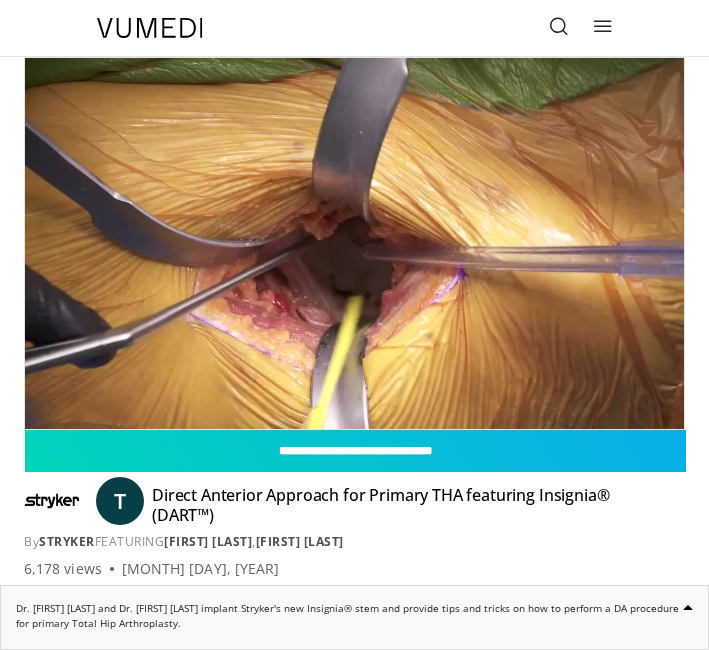 type 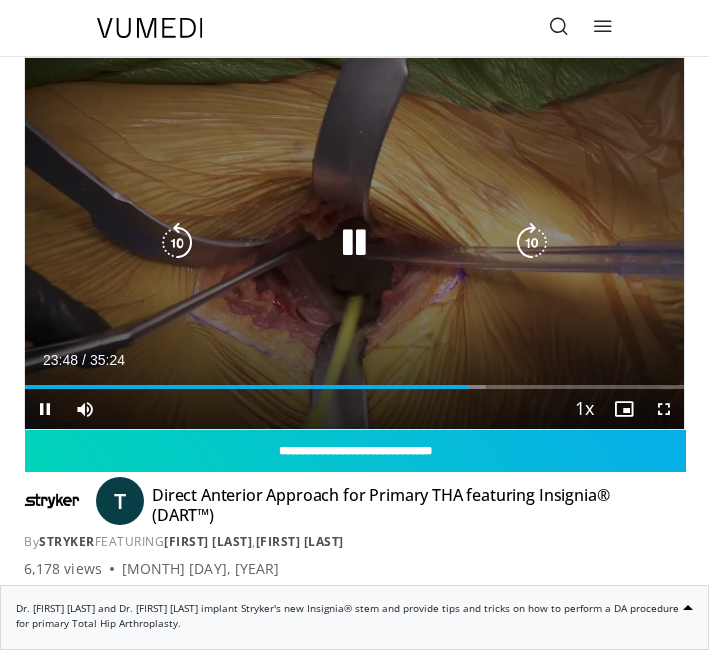 click at bounding box center [532, 243] 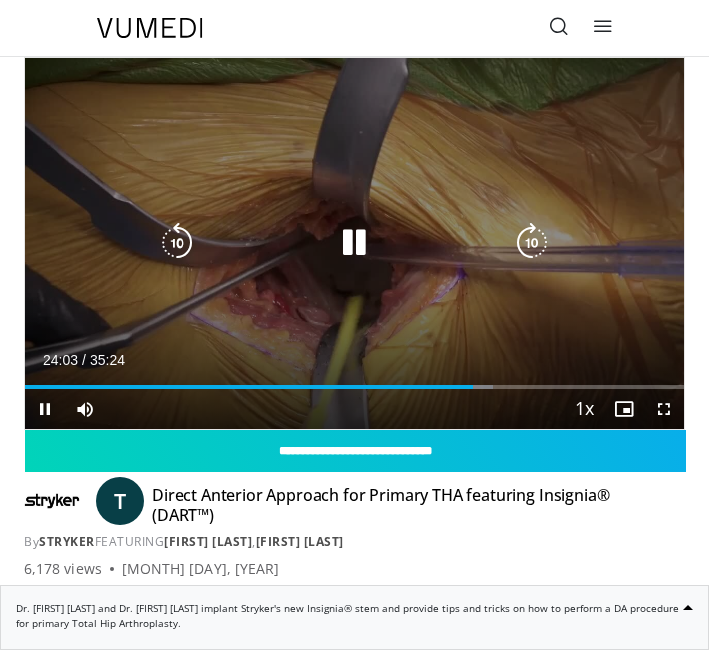 click at bounding box center (532, 243) 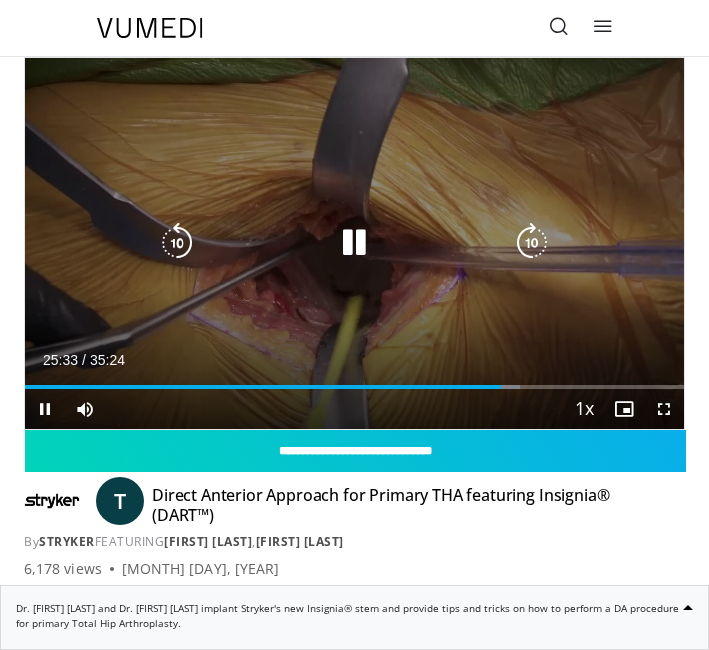 click at bounding box center [177, 243] 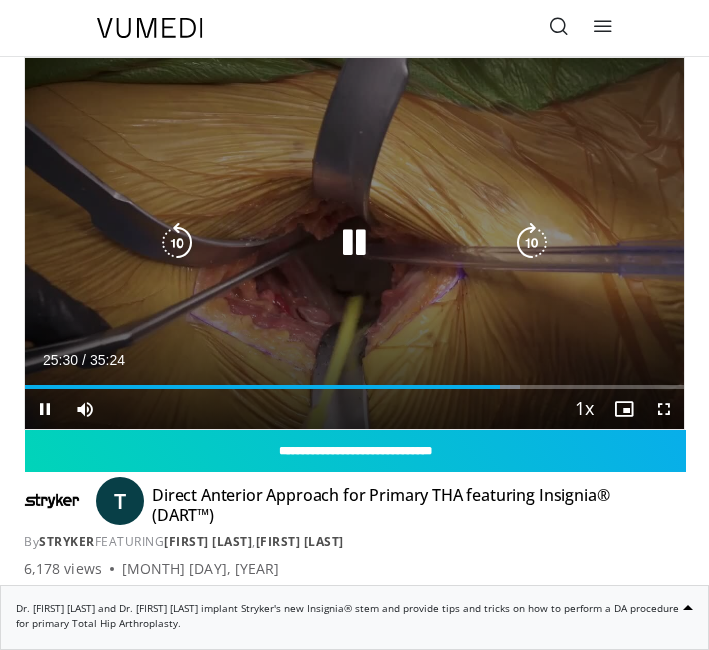 click on "10 seconds
Tap to unmute" at bounding box center (354, 243) 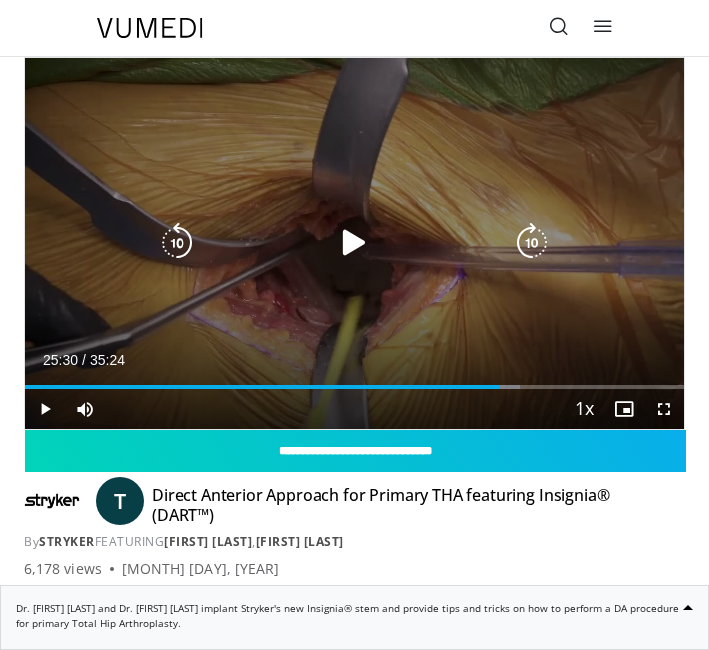 click at bounding box center (177, 243) 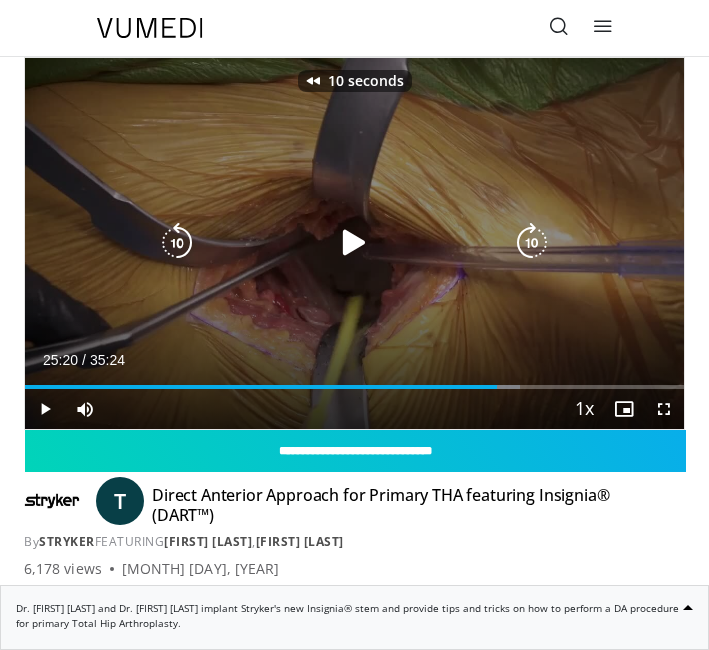 click at bounding box center (177, 243) 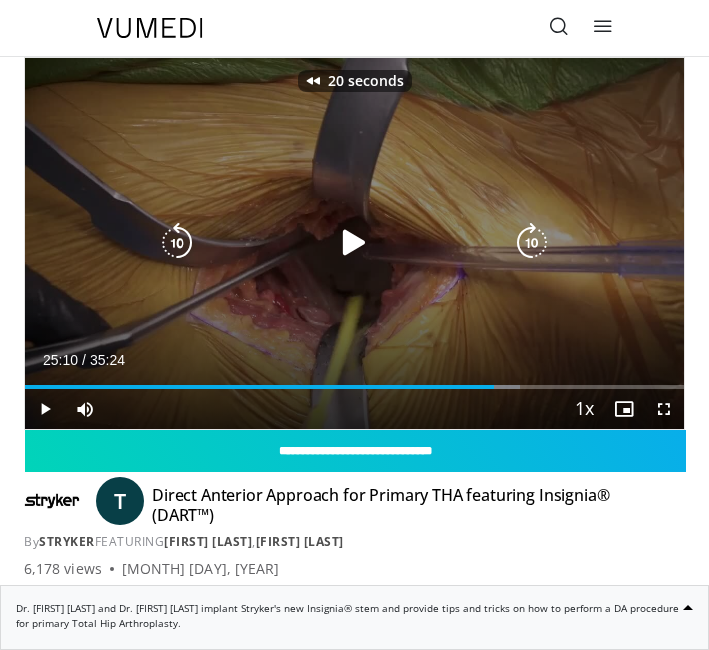 click on "20 seconds
Tap to unmute" at bounding box center [354, 243] 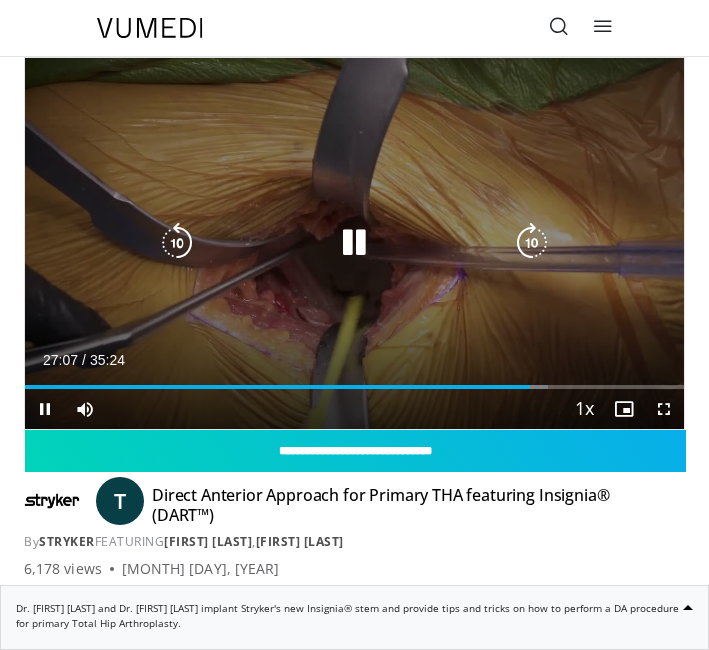 click at bounding box center [177, 243] 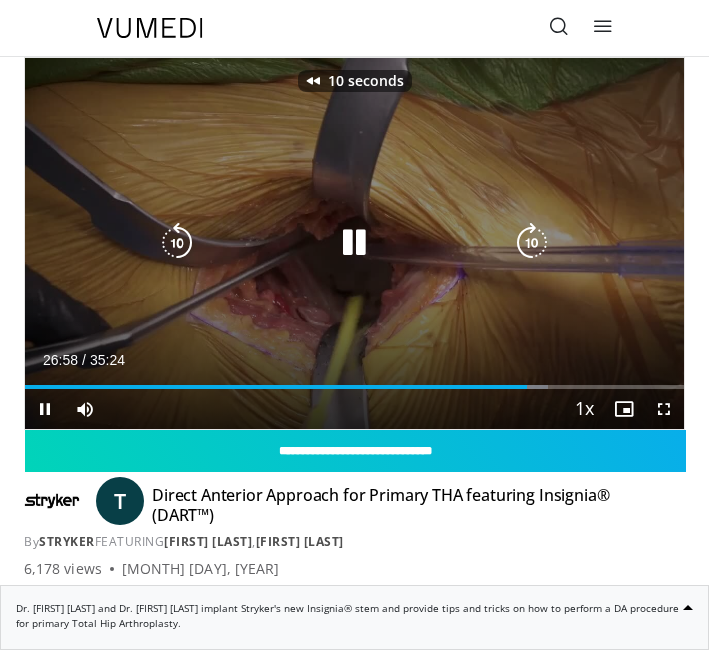 click at bounding box center (177, 243) 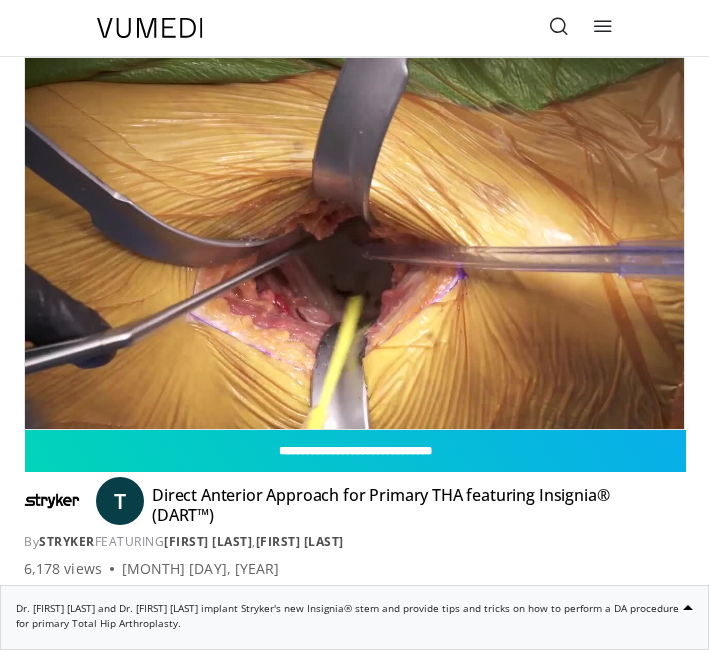 click on "Direct Anterior Approach for Primary THA featuring Insignia® (DART™)" at bounding box center [386, 505] 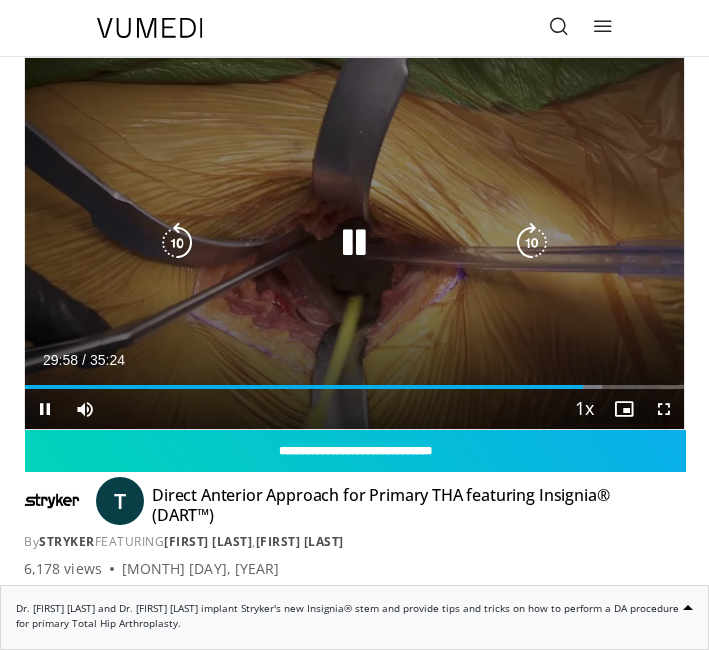 click at bounding box center (177, 243) 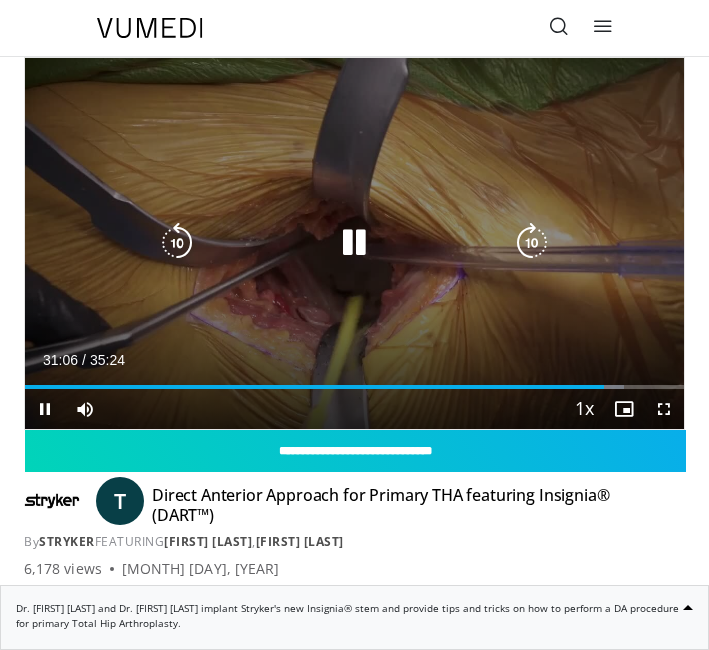 click at bounding box center [177, 243] 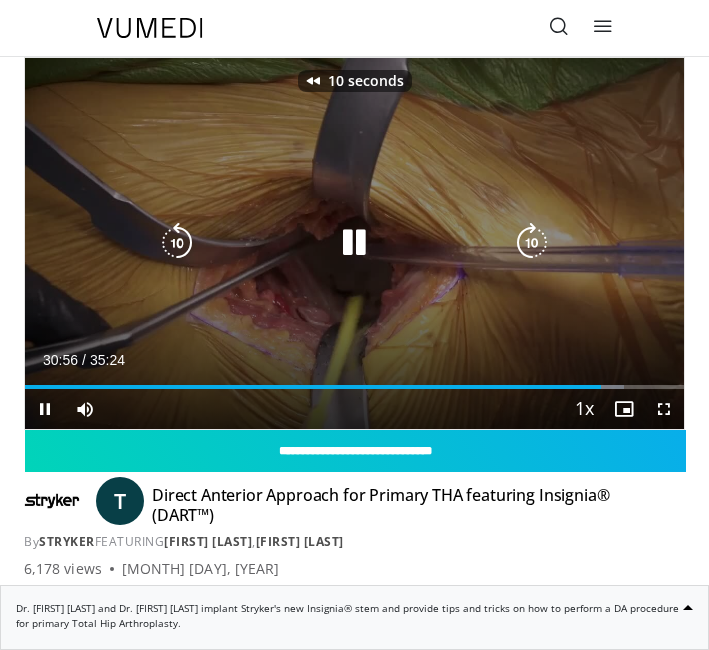 click at bounding box center (177, 243) 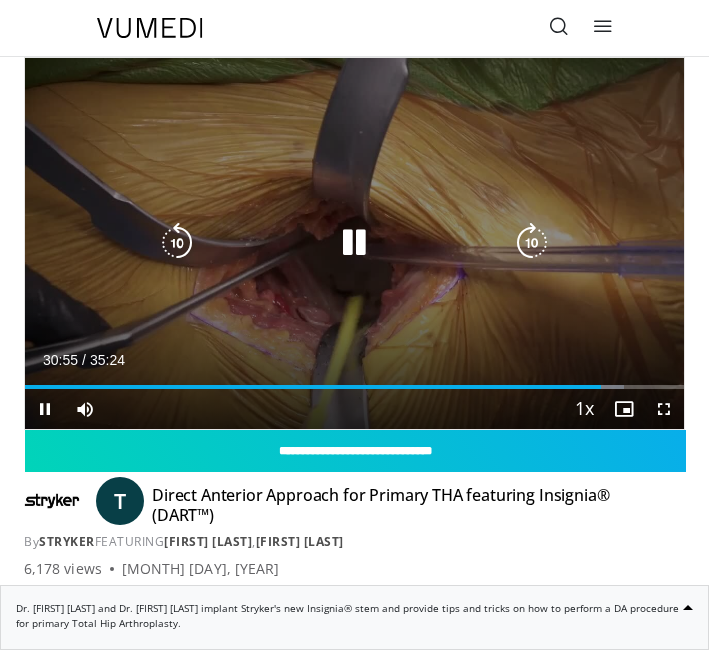 click at bounding box center [177, 243] 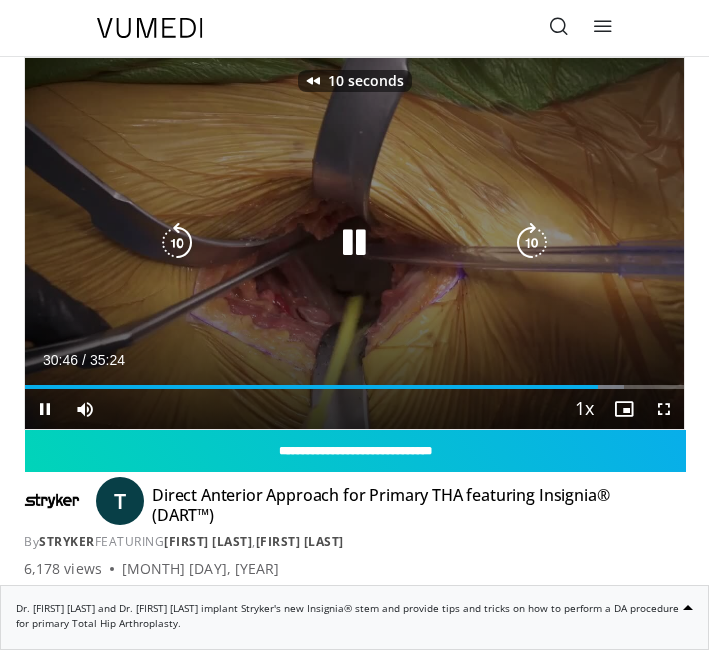 click at bounding box center [177, 243] 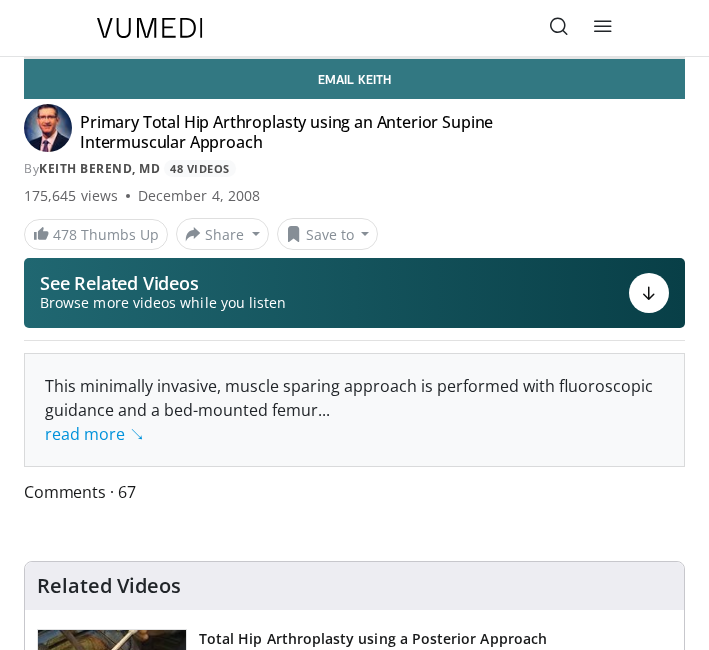 scroll, scrollTop: 0, scrollLeft: 0, axis: both 